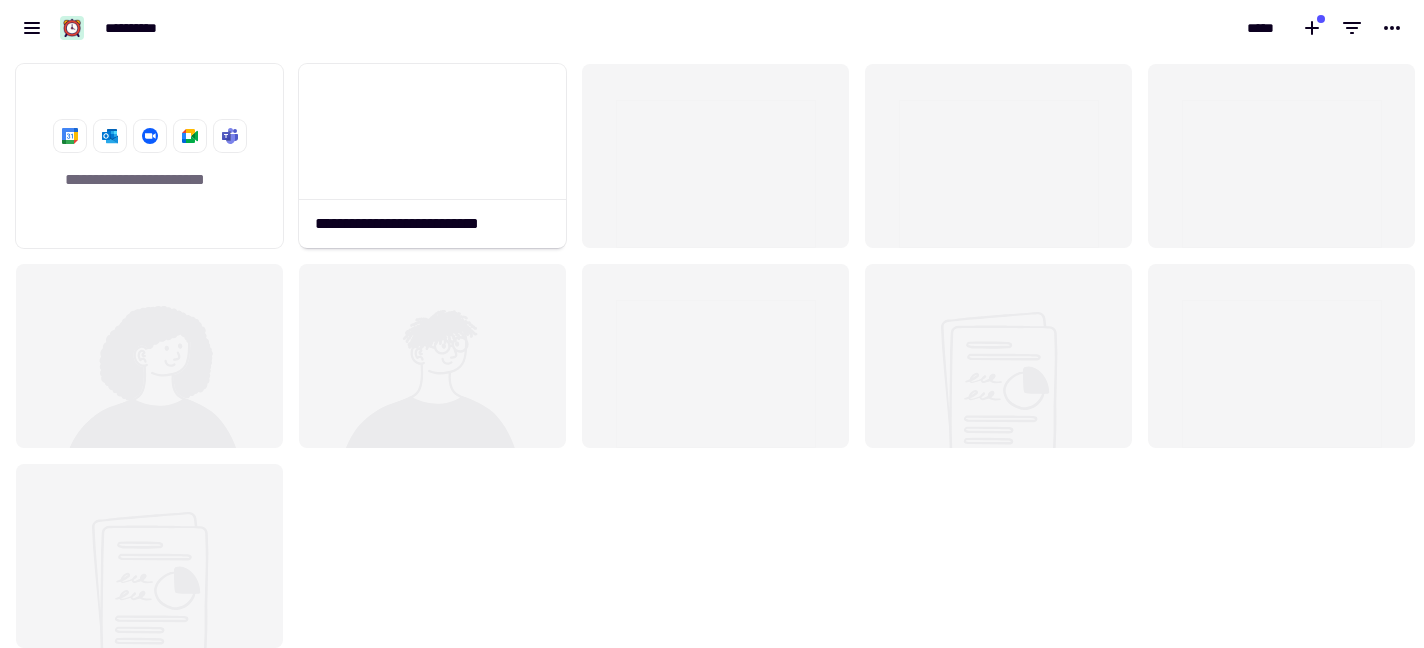 scroll, scrollTop: 0, scrollLeft: 0, axis: both 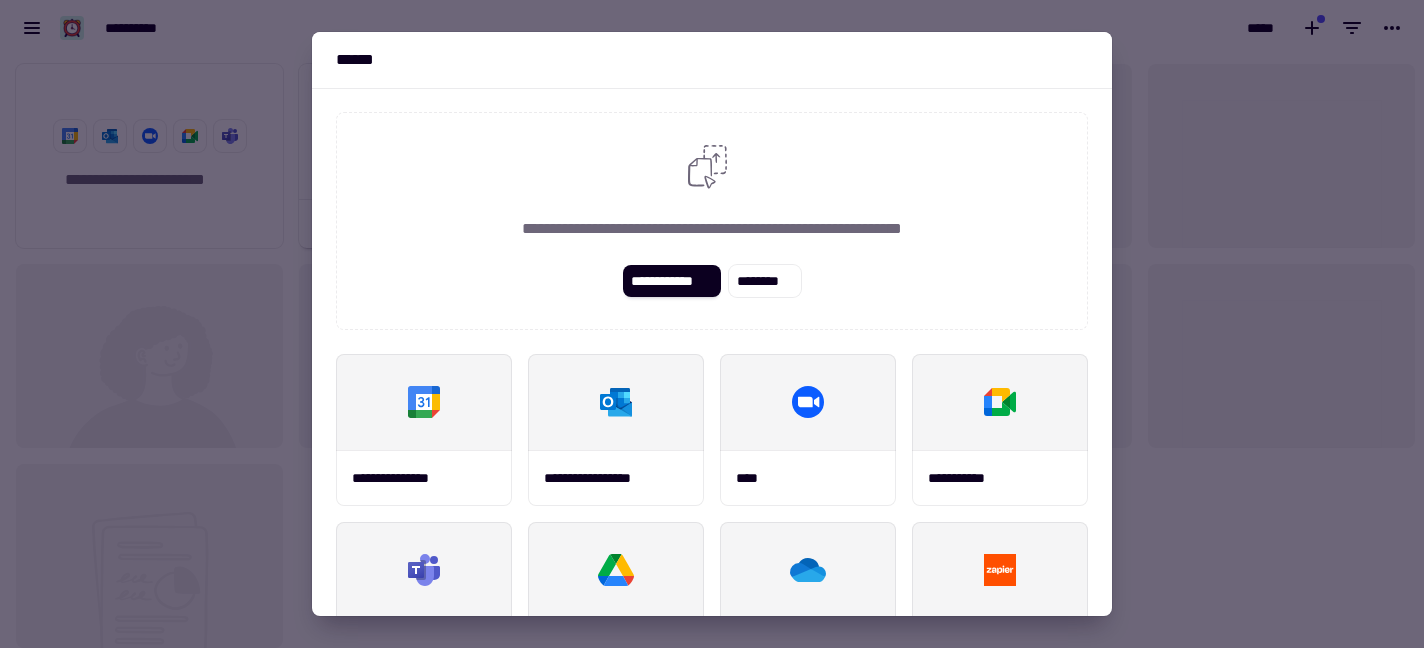 click at bounding box center (712, 324) 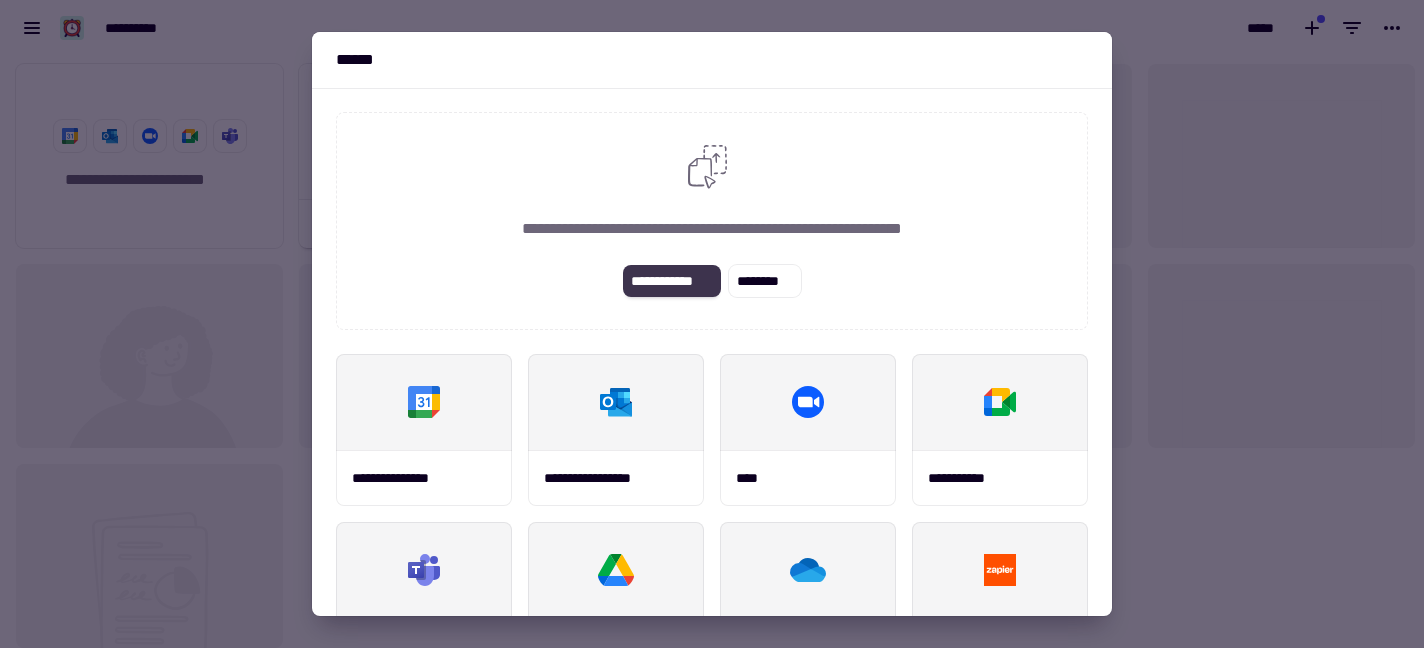 click on "**********" 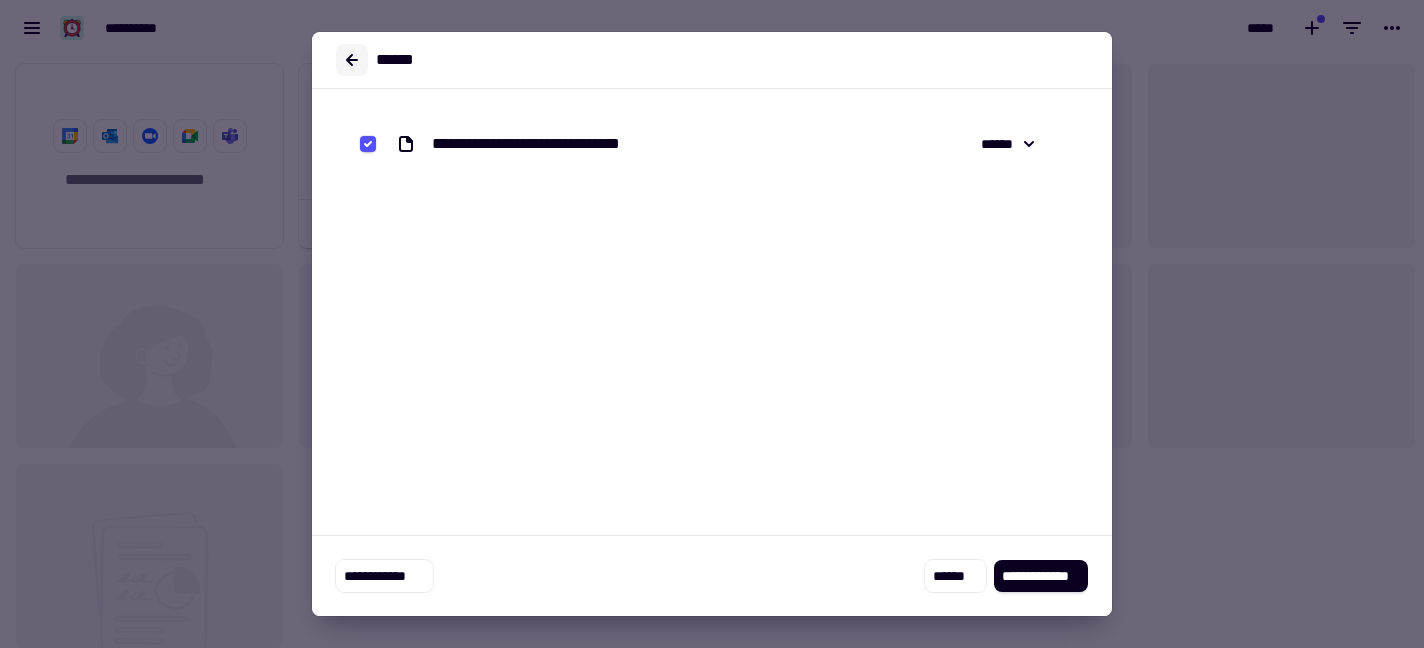click 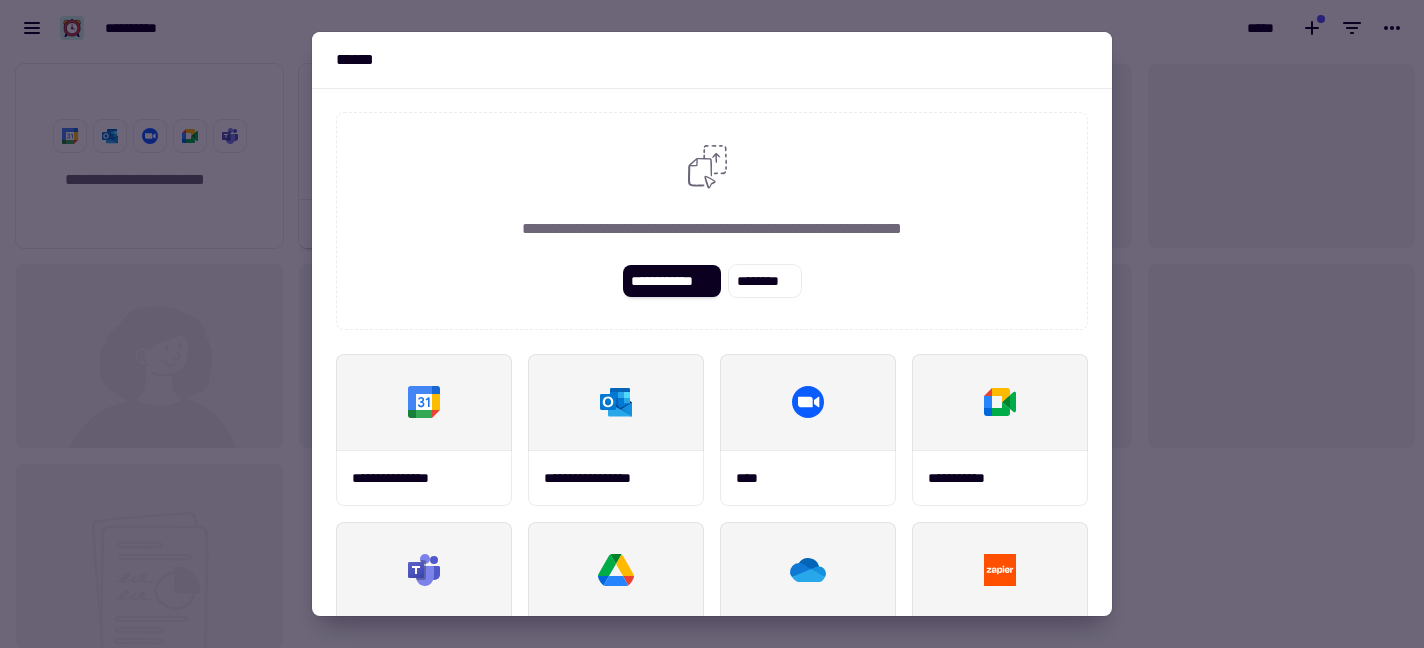 click at bounding box center (712, 324) 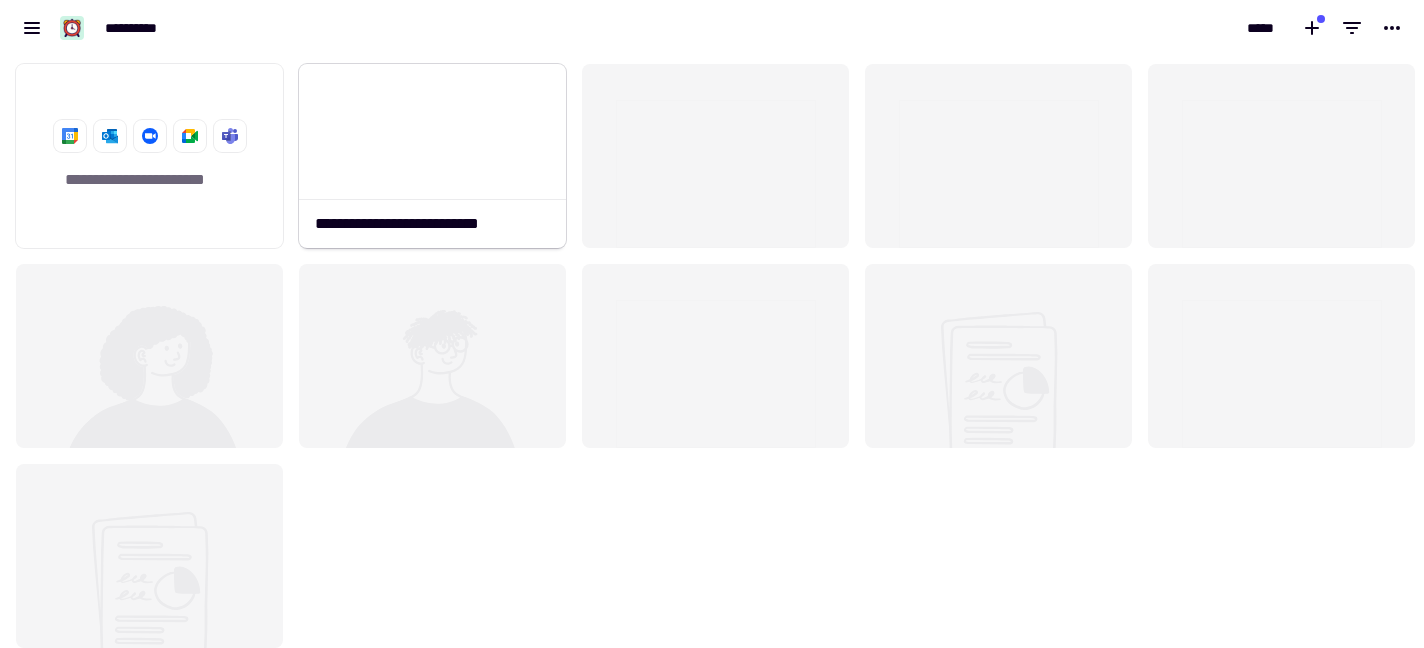 click 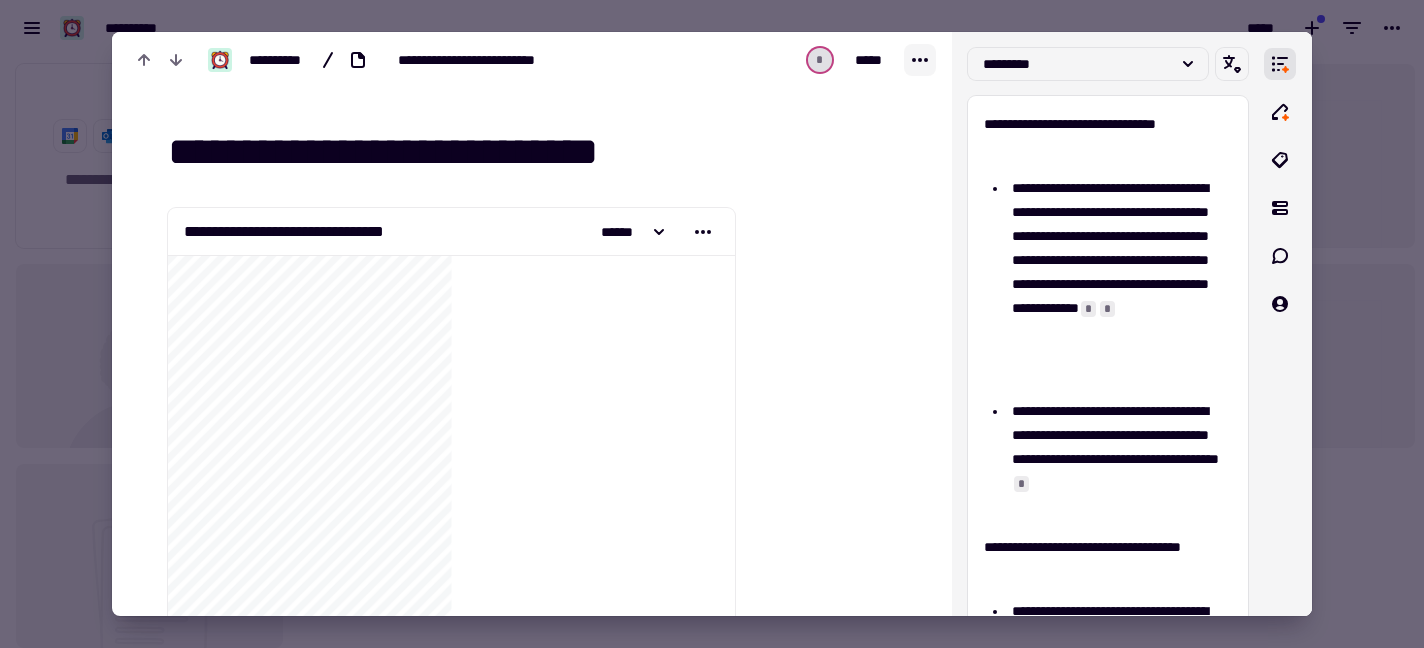 click 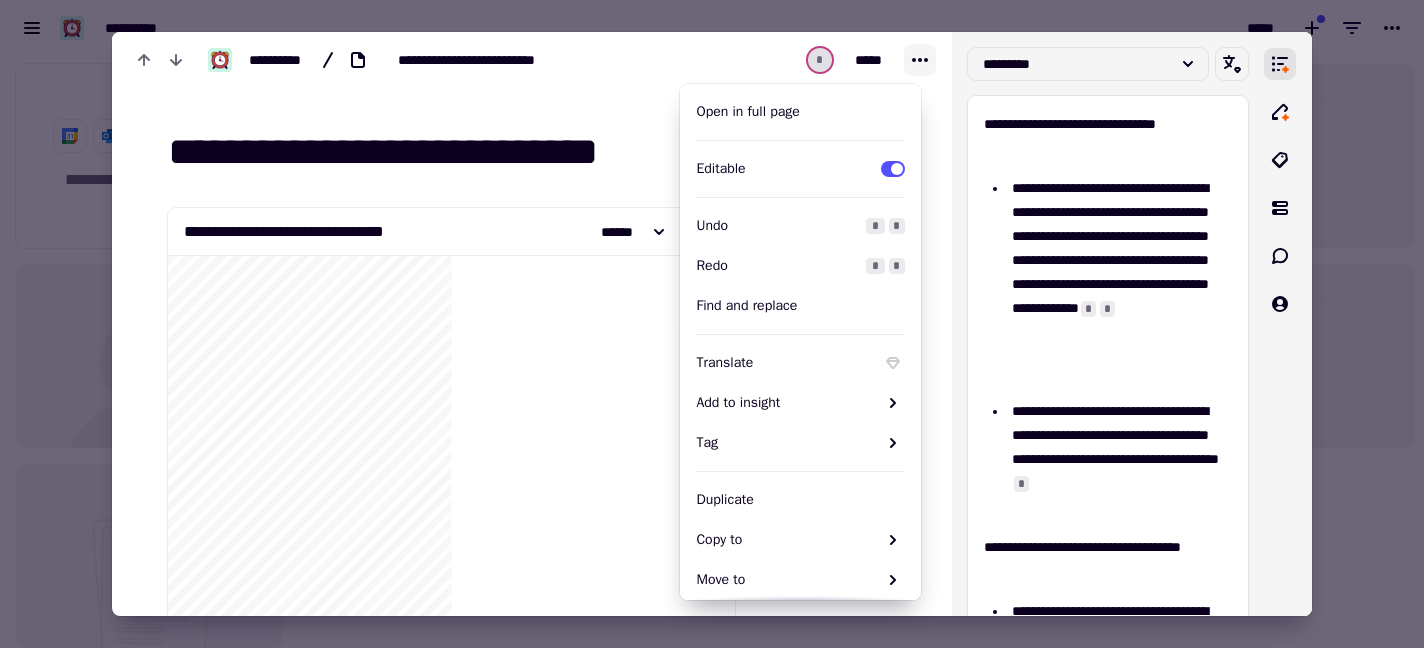 click 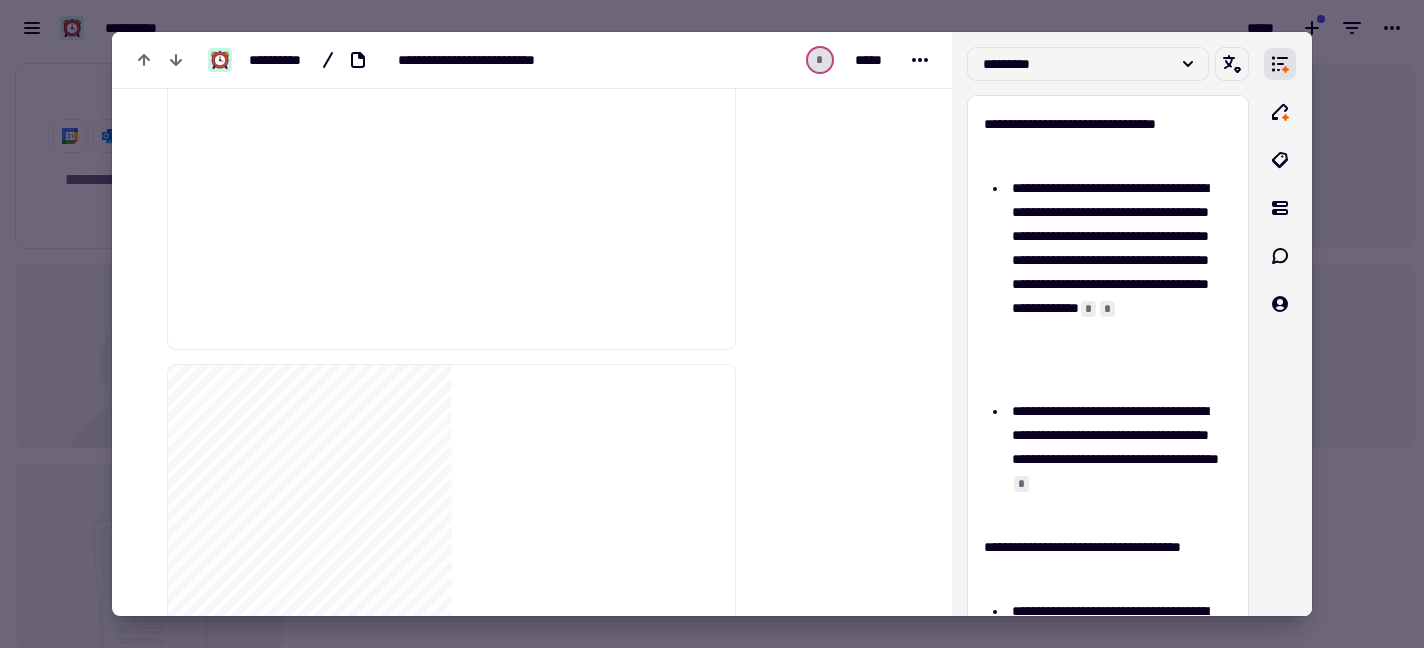 scroll, scrollTop: 1990, scrollLeft: 0, axis: vertical 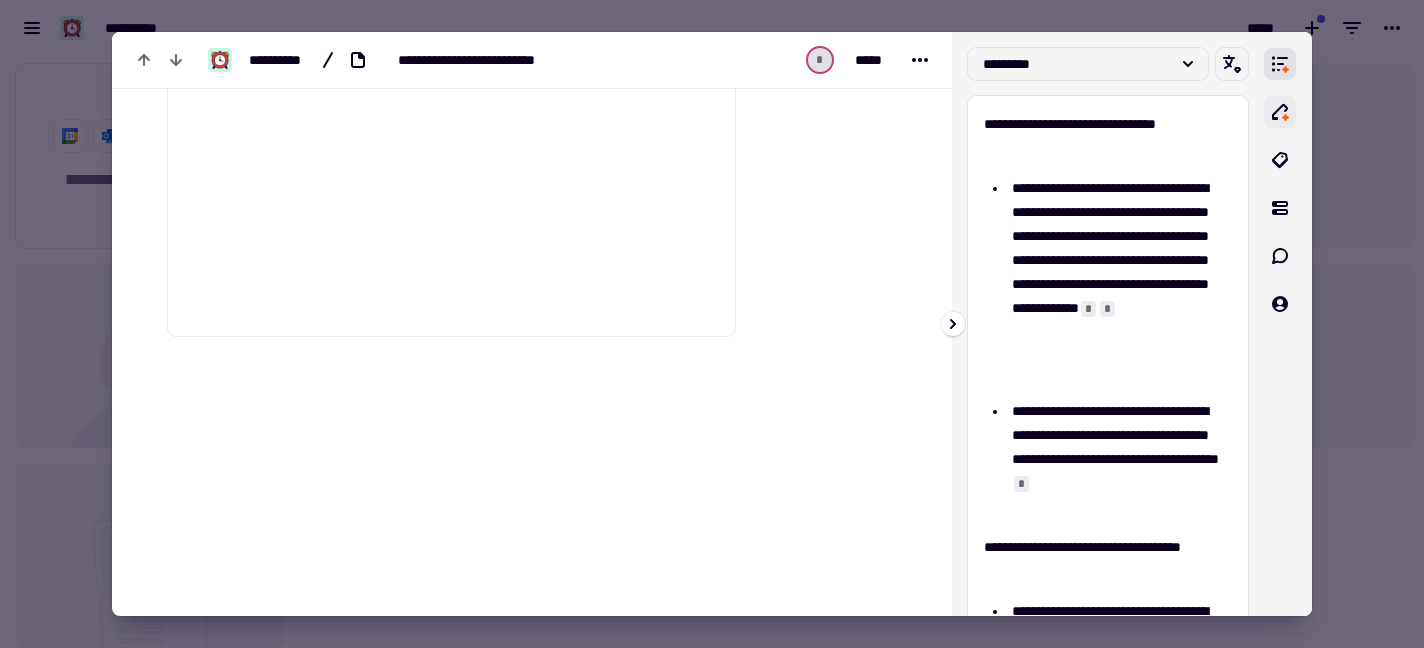 click 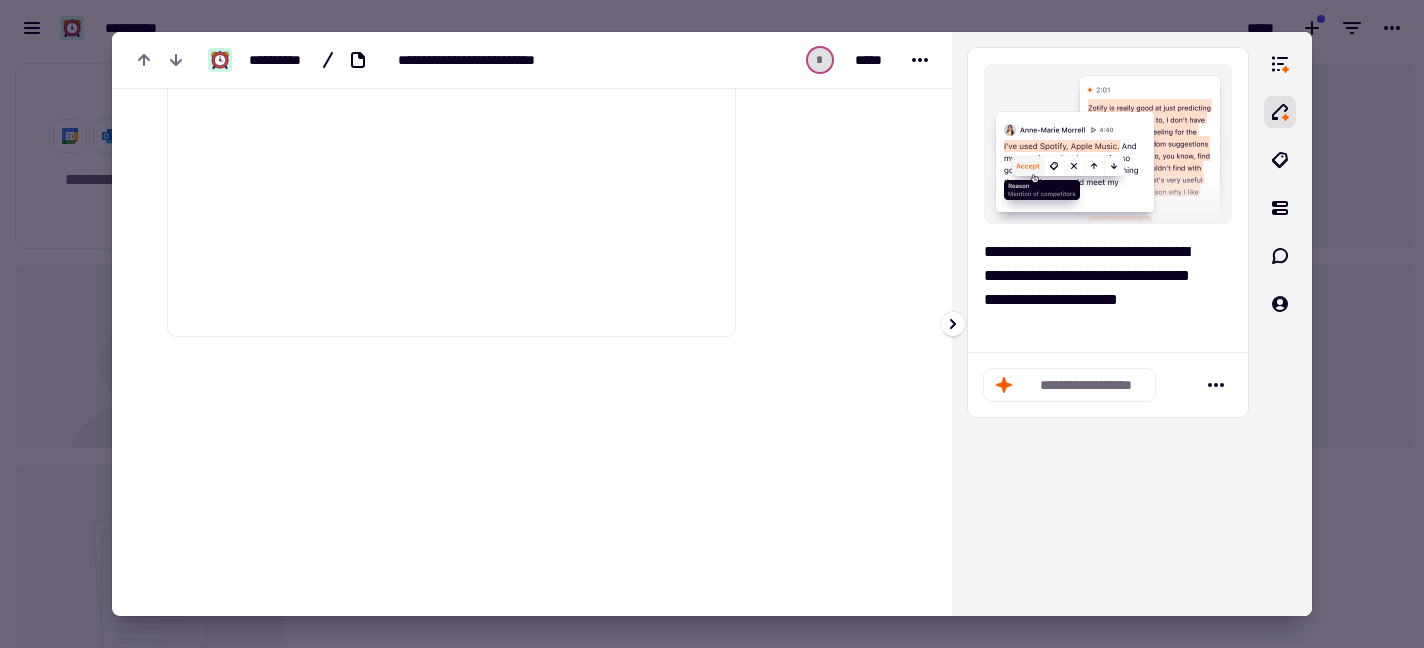 click on "**********" 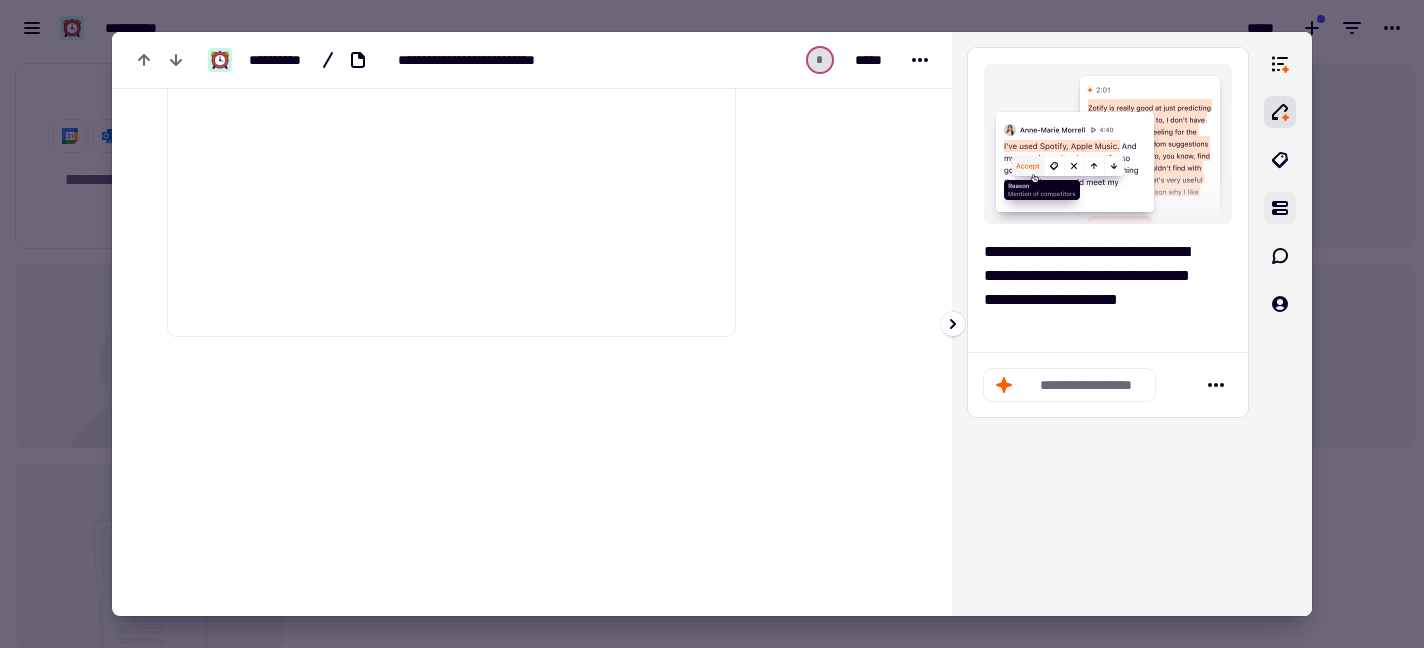 click 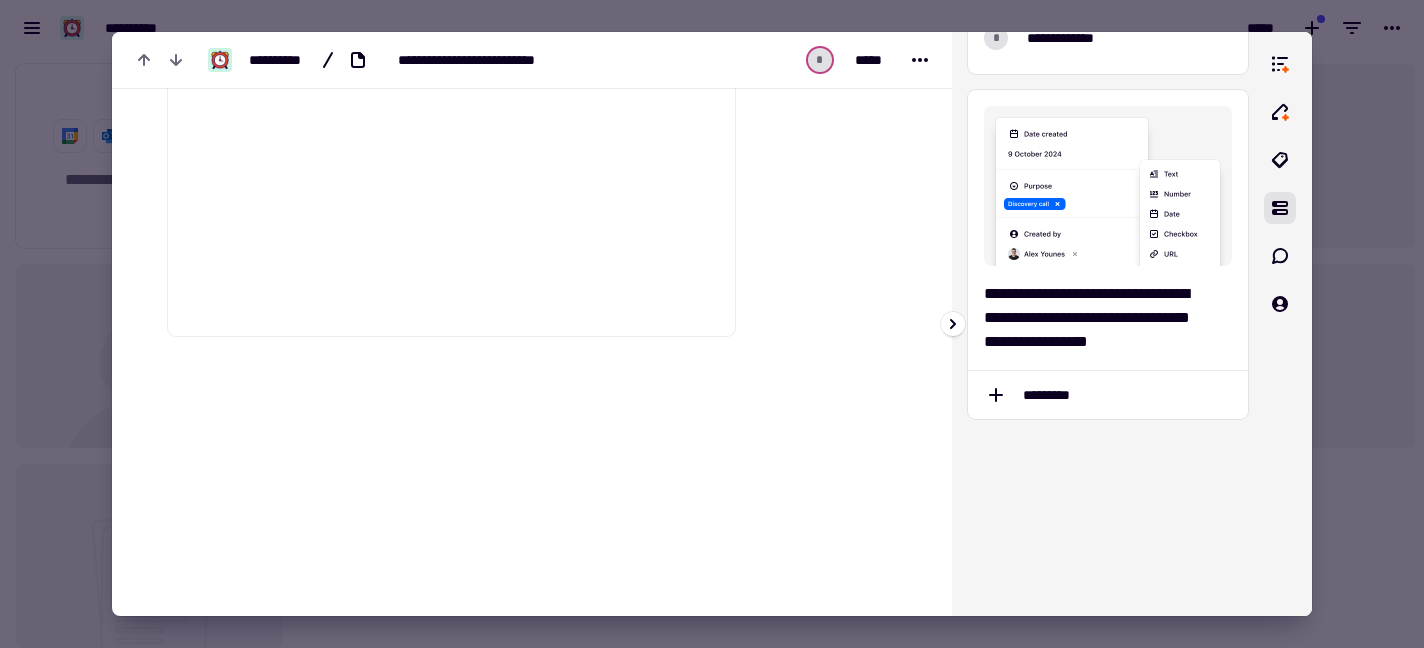 scroll, scrollTop: 0, scrollLeft: 0, axis: both 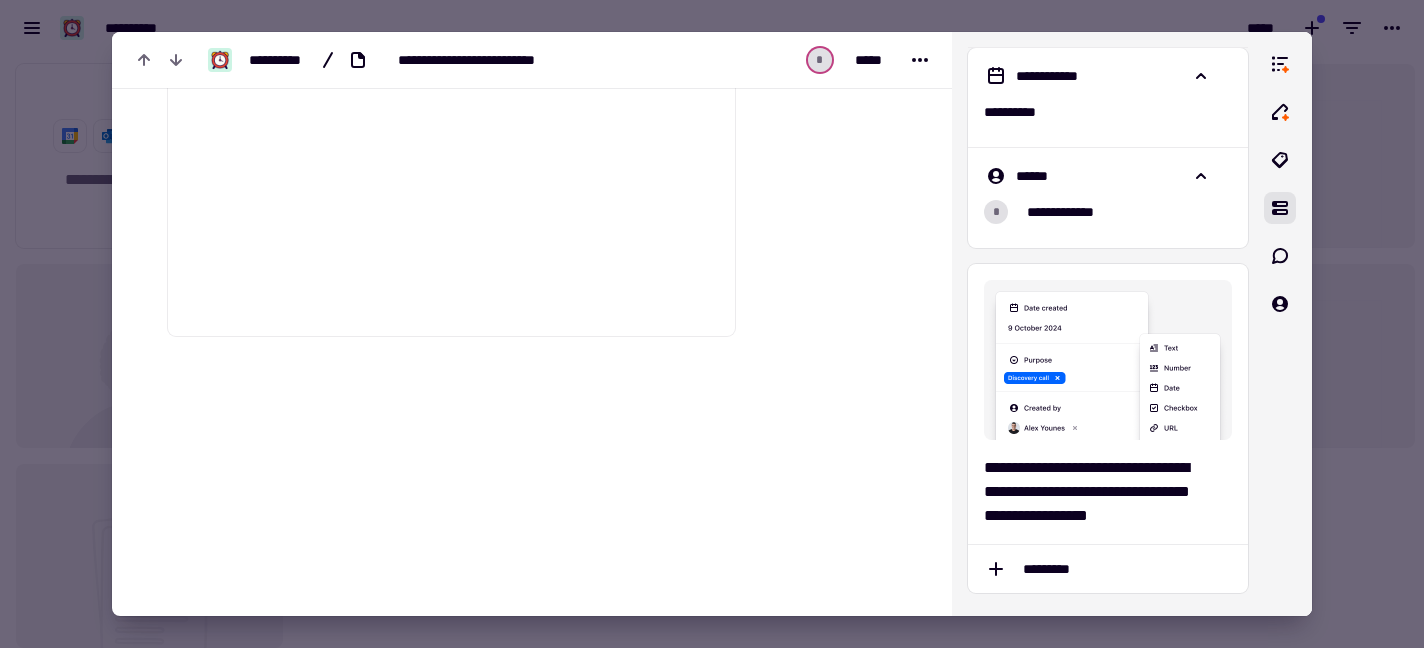 click at bounding box center (712, 324) 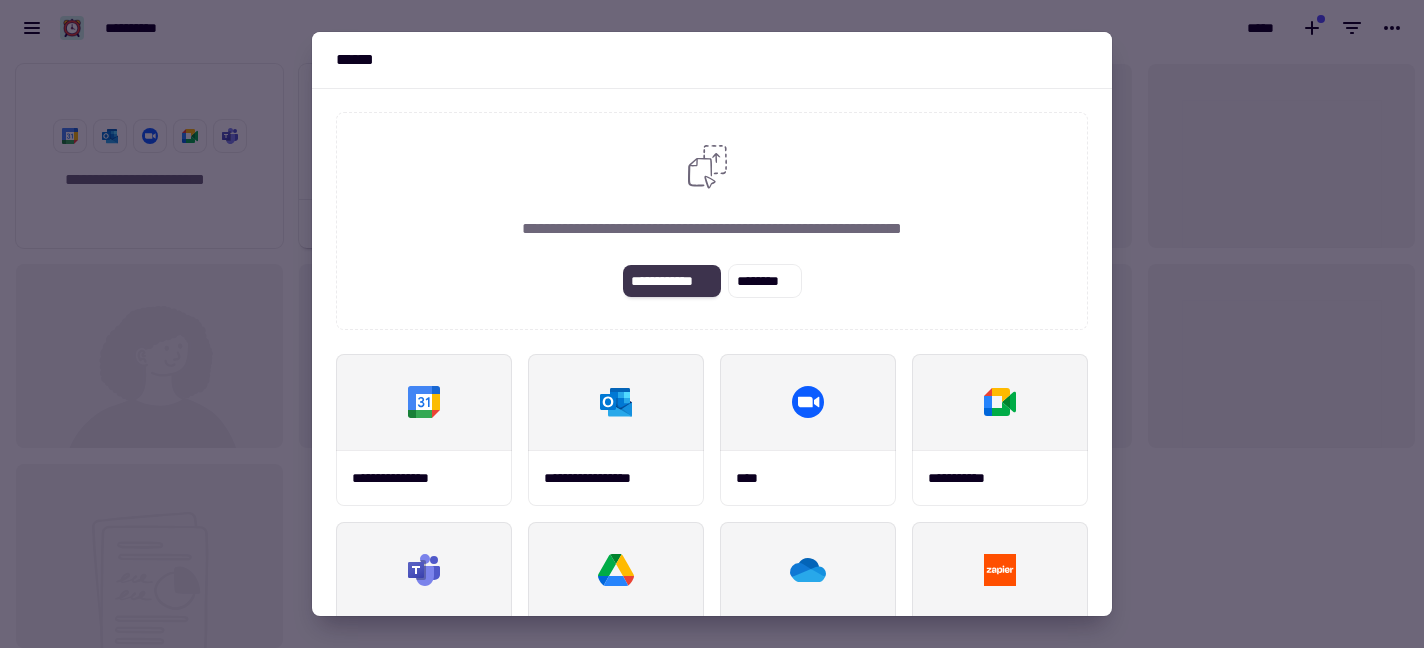 click on "**********" 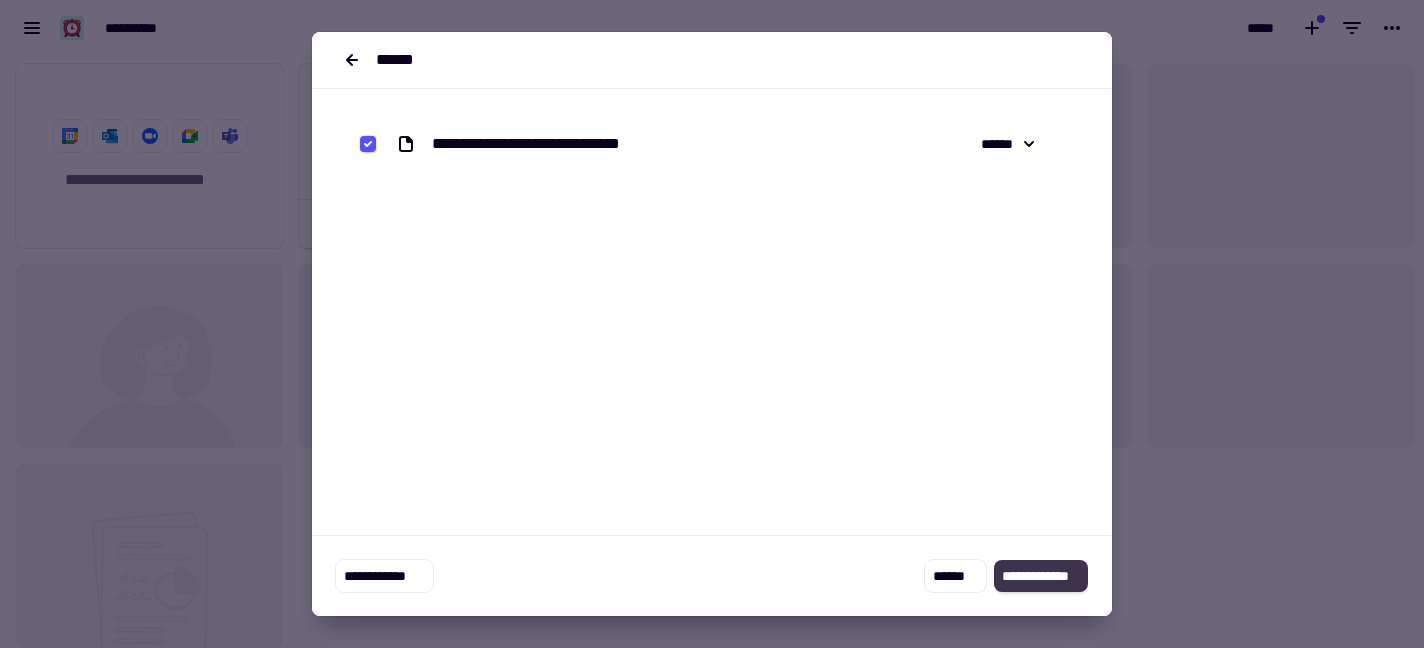 click on "**********" 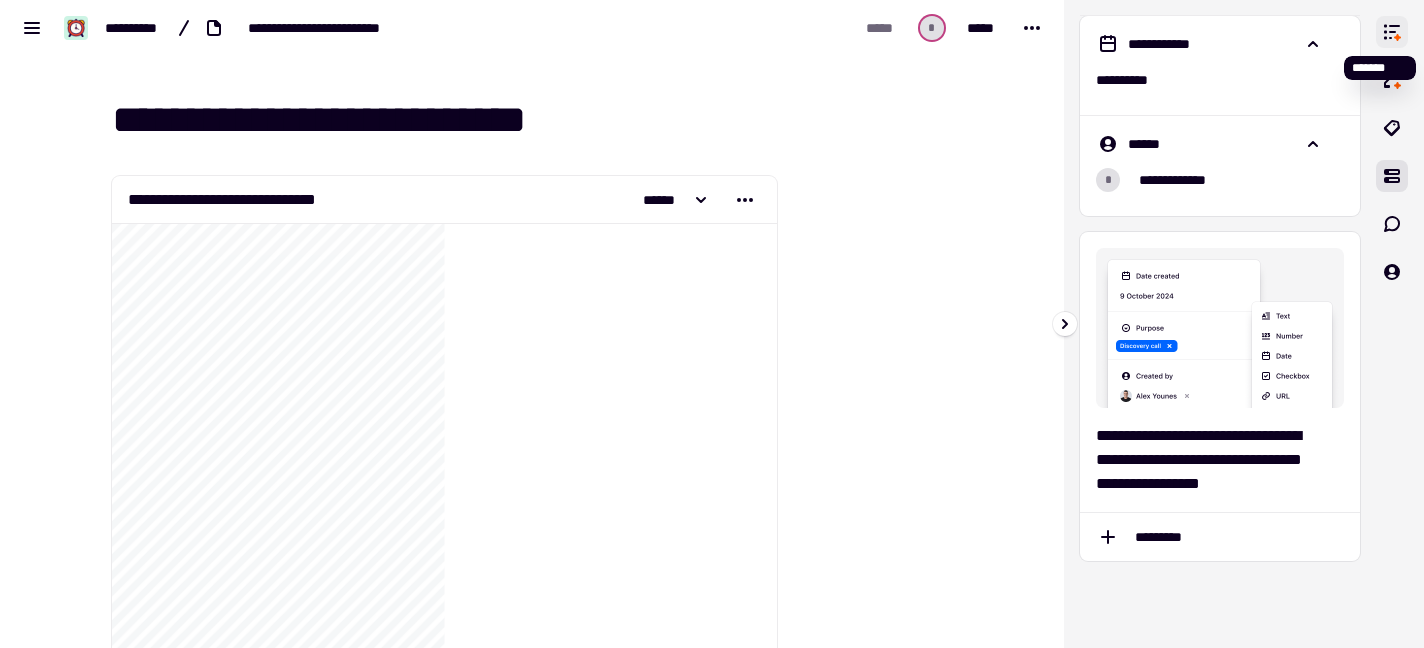 click 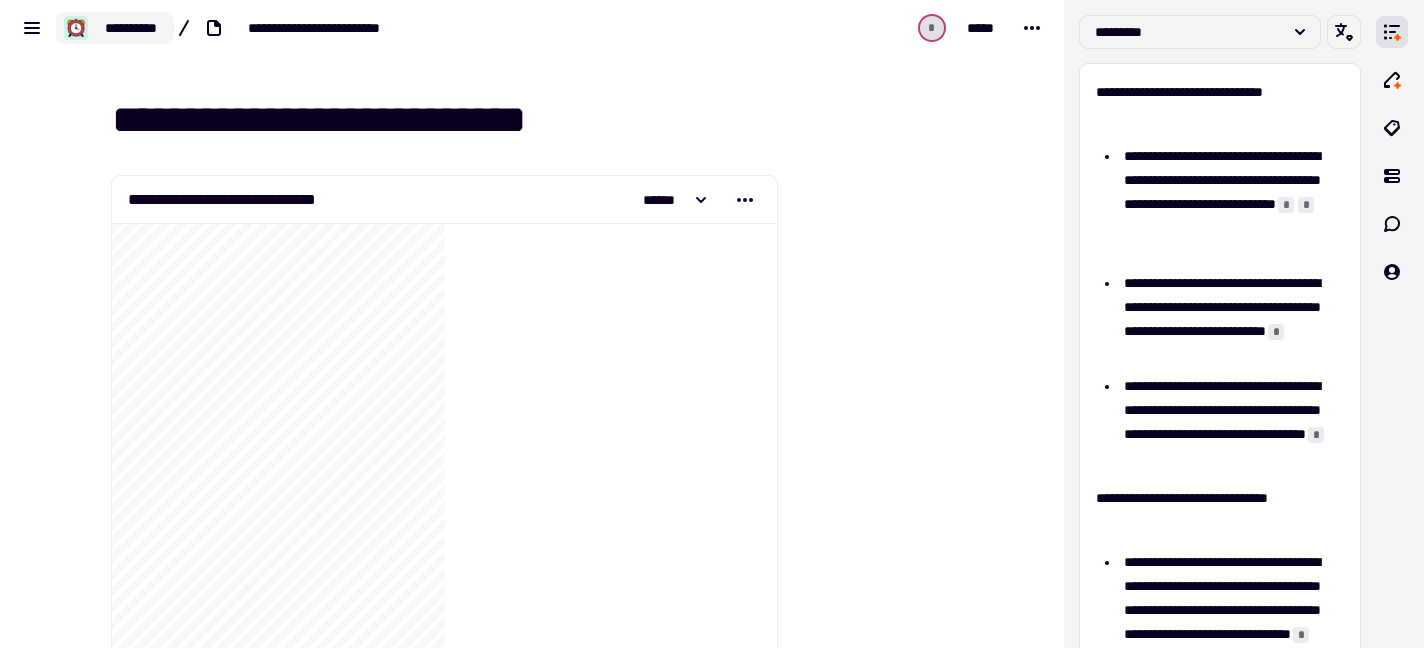 click on "**********" 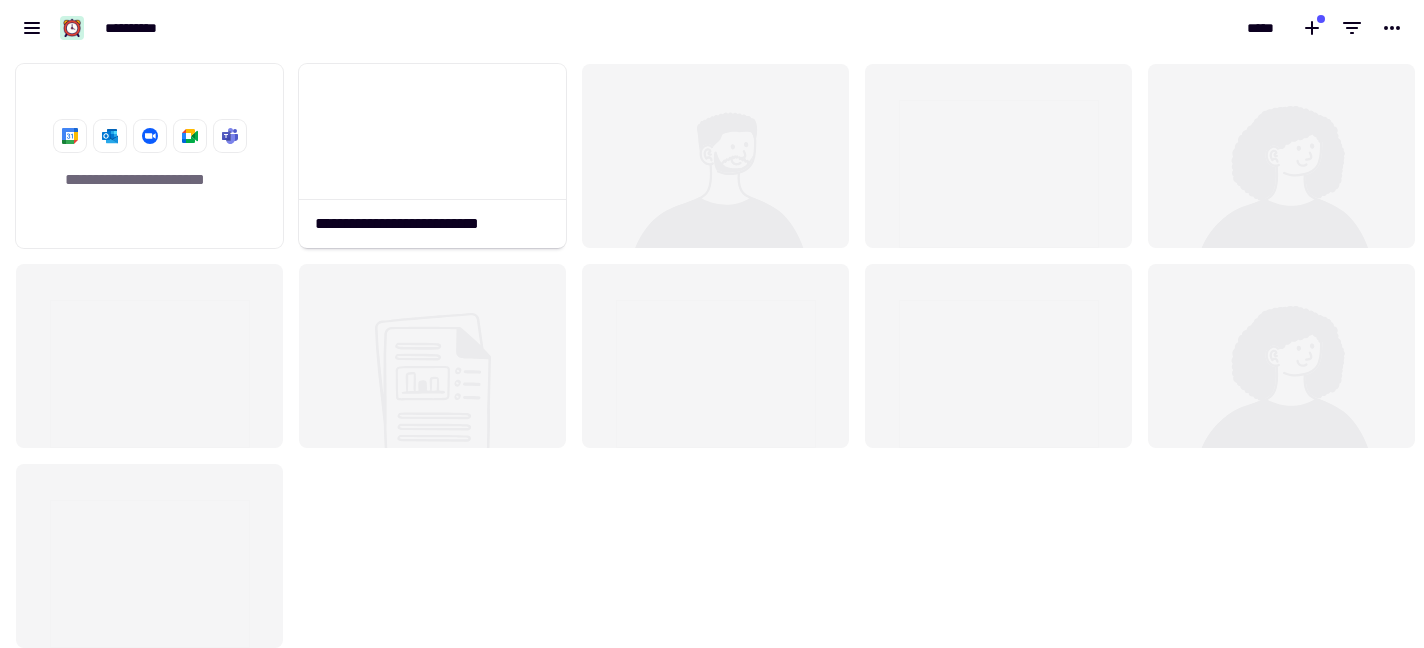scroll, scrollTop: 16, scrollLeft: 16, axis: both 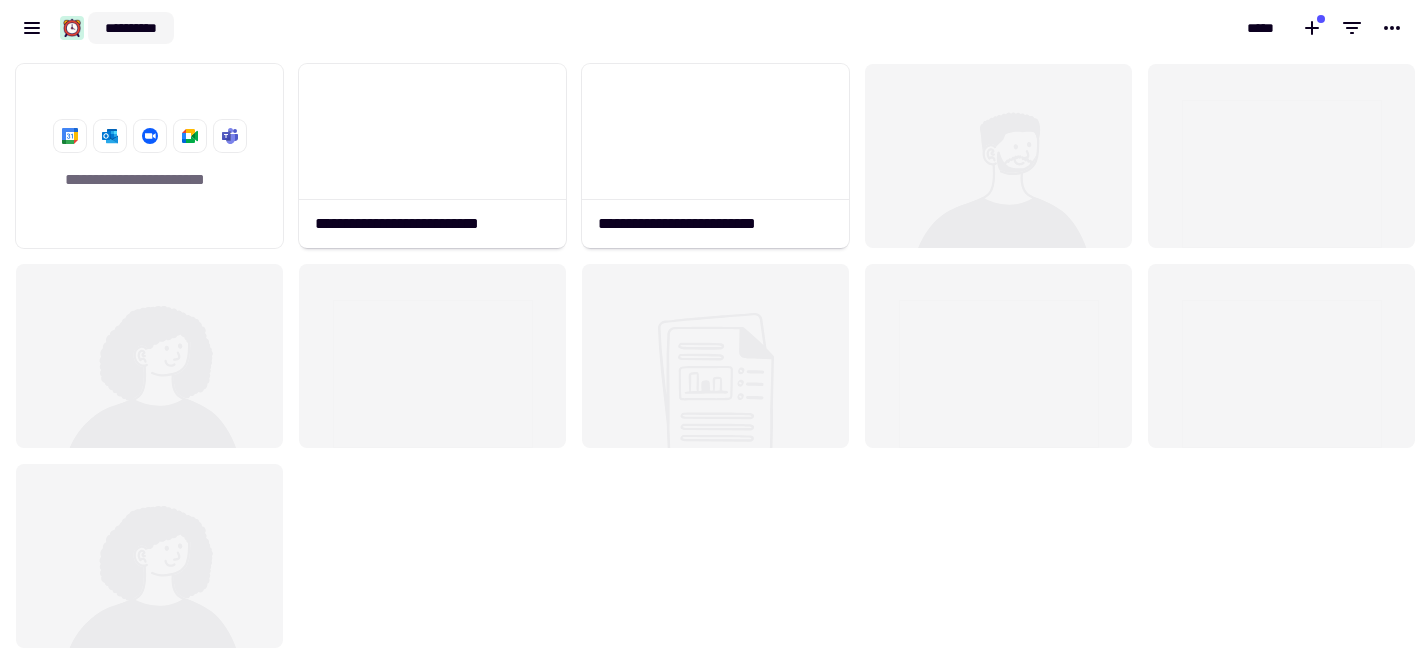 click on "**********" 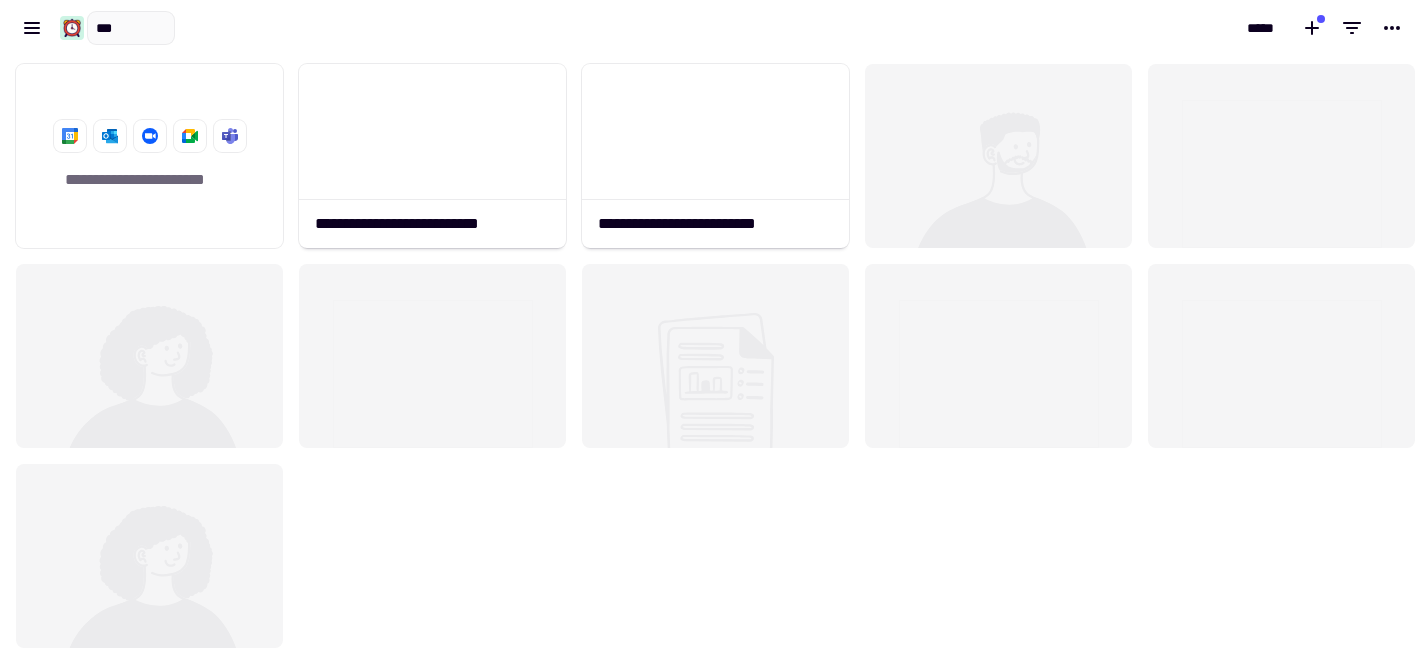 type on "****" 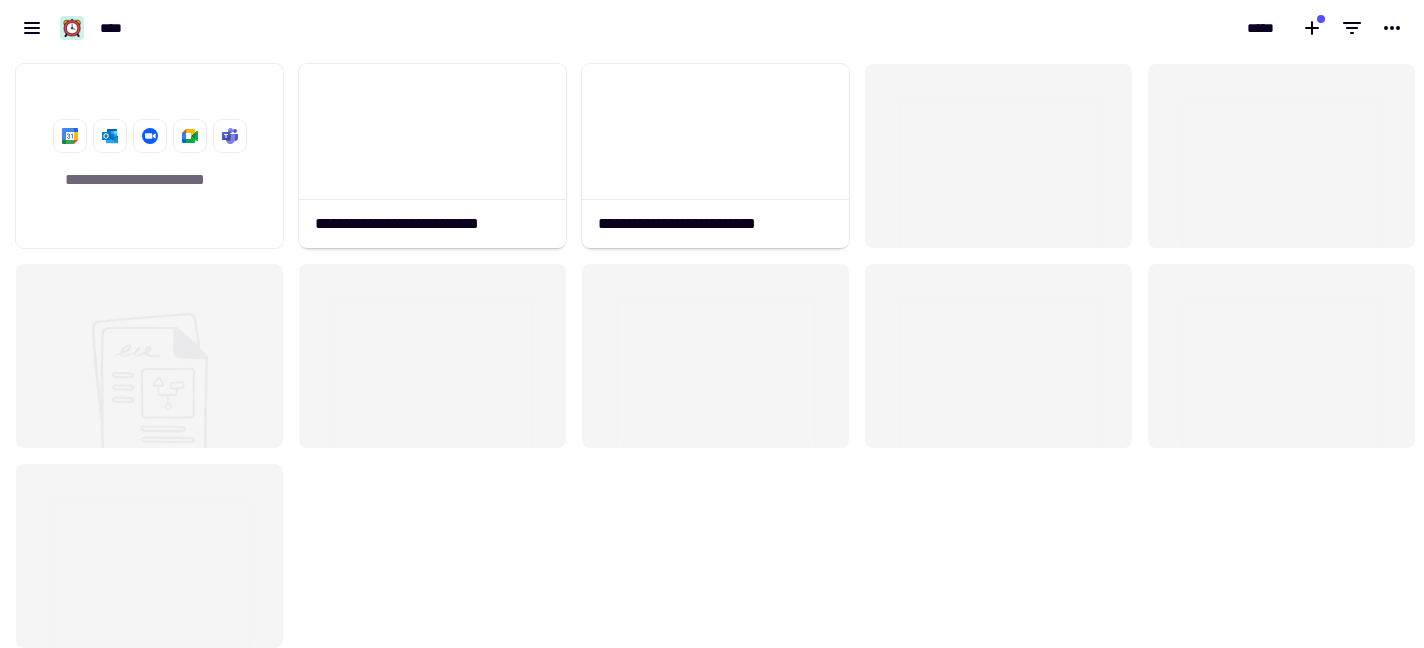 click on "**********" at bounding box center [356, 28] 